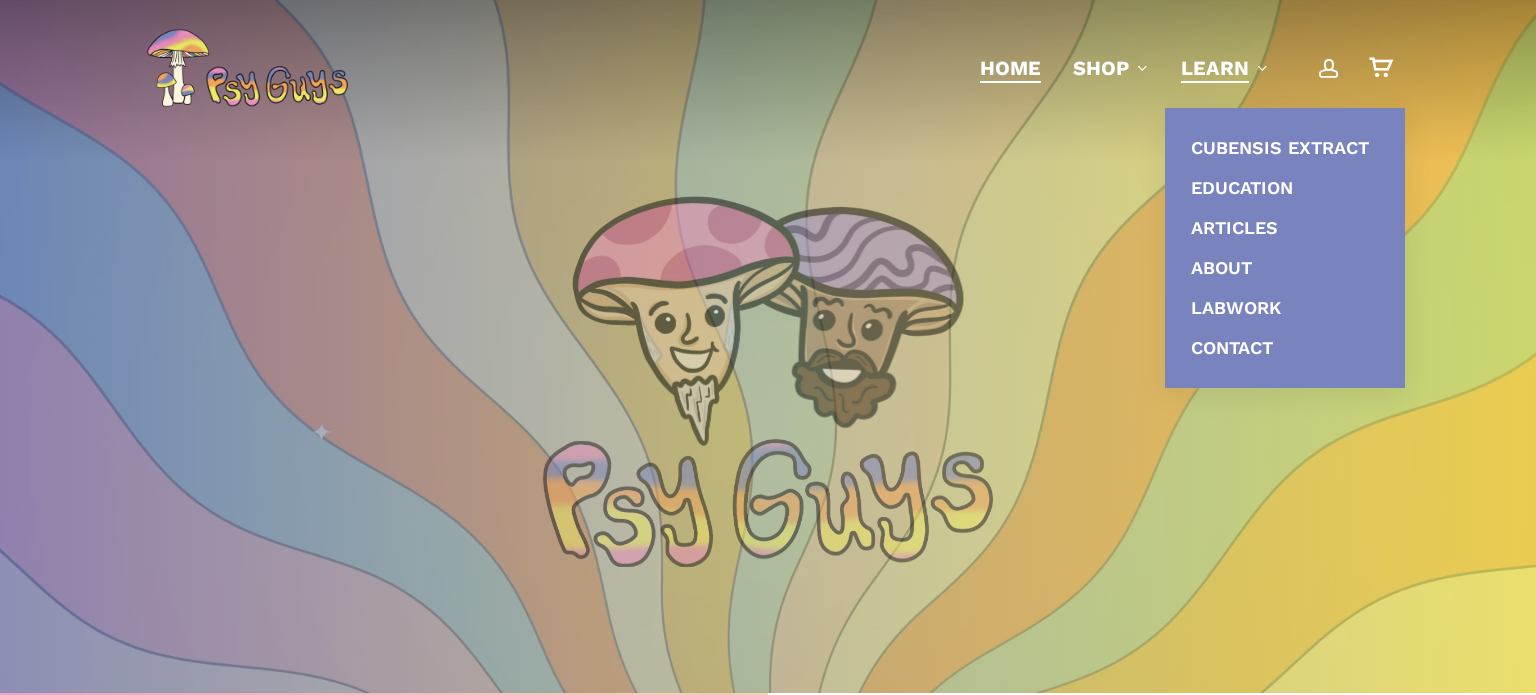 scroll, scrollTop: 0, scrollLeft: 0, axis: both 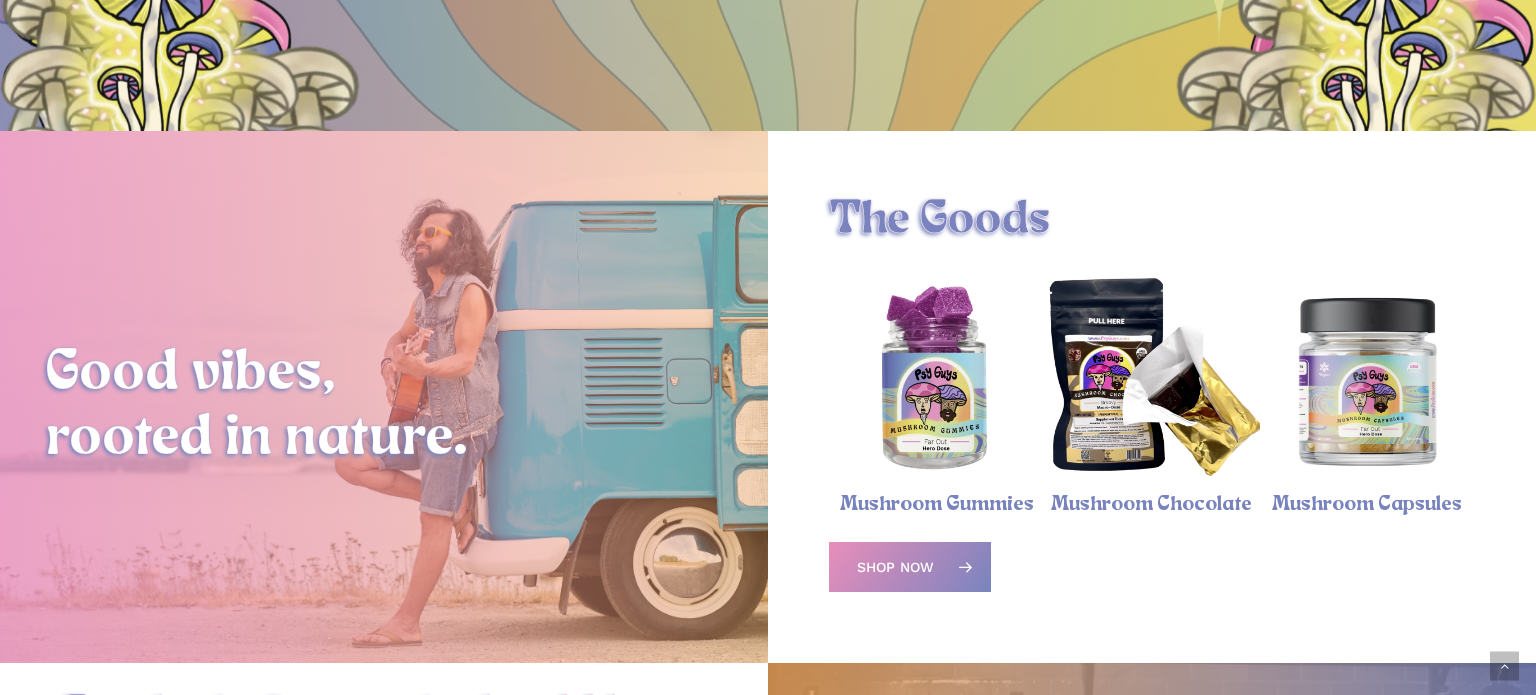 click at bounding box center (936, 380) 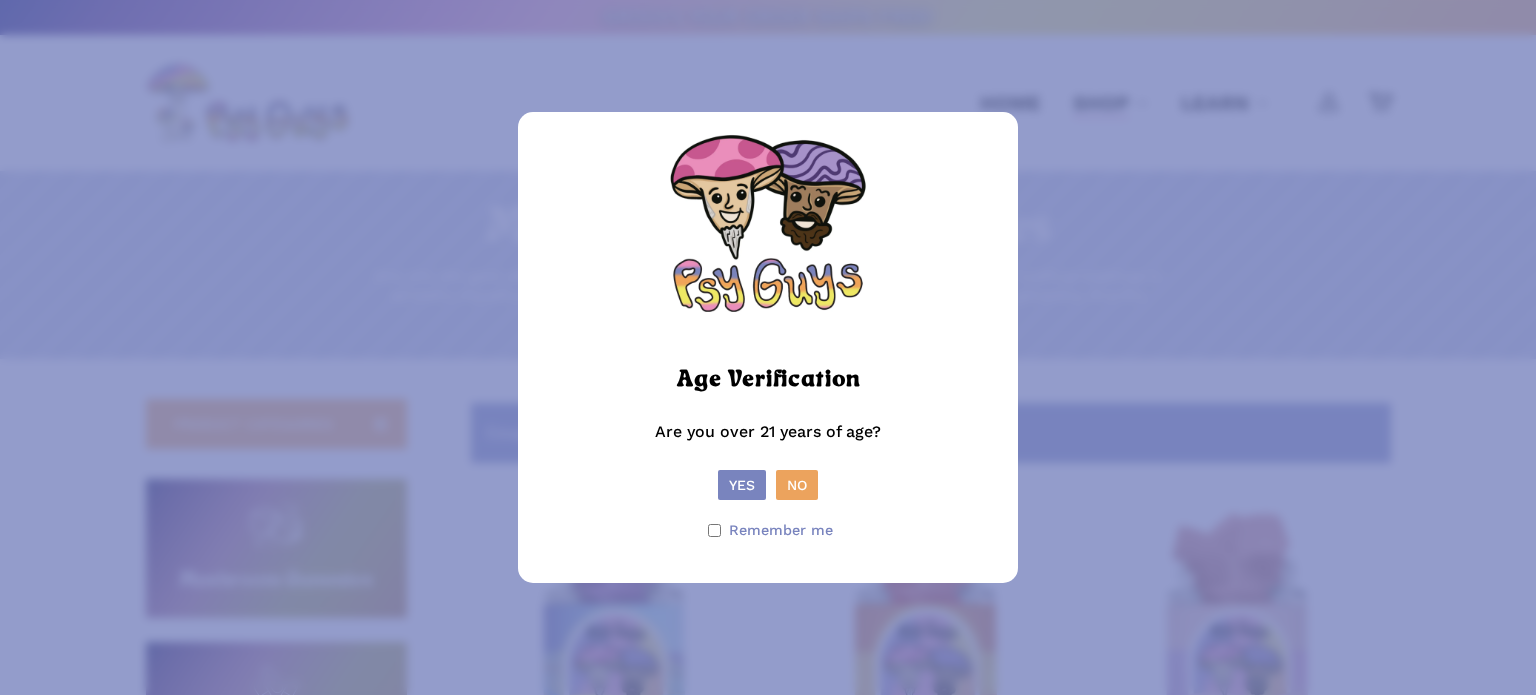 scroll, scrollTop: 0, scrollLeft: 0, axis: both 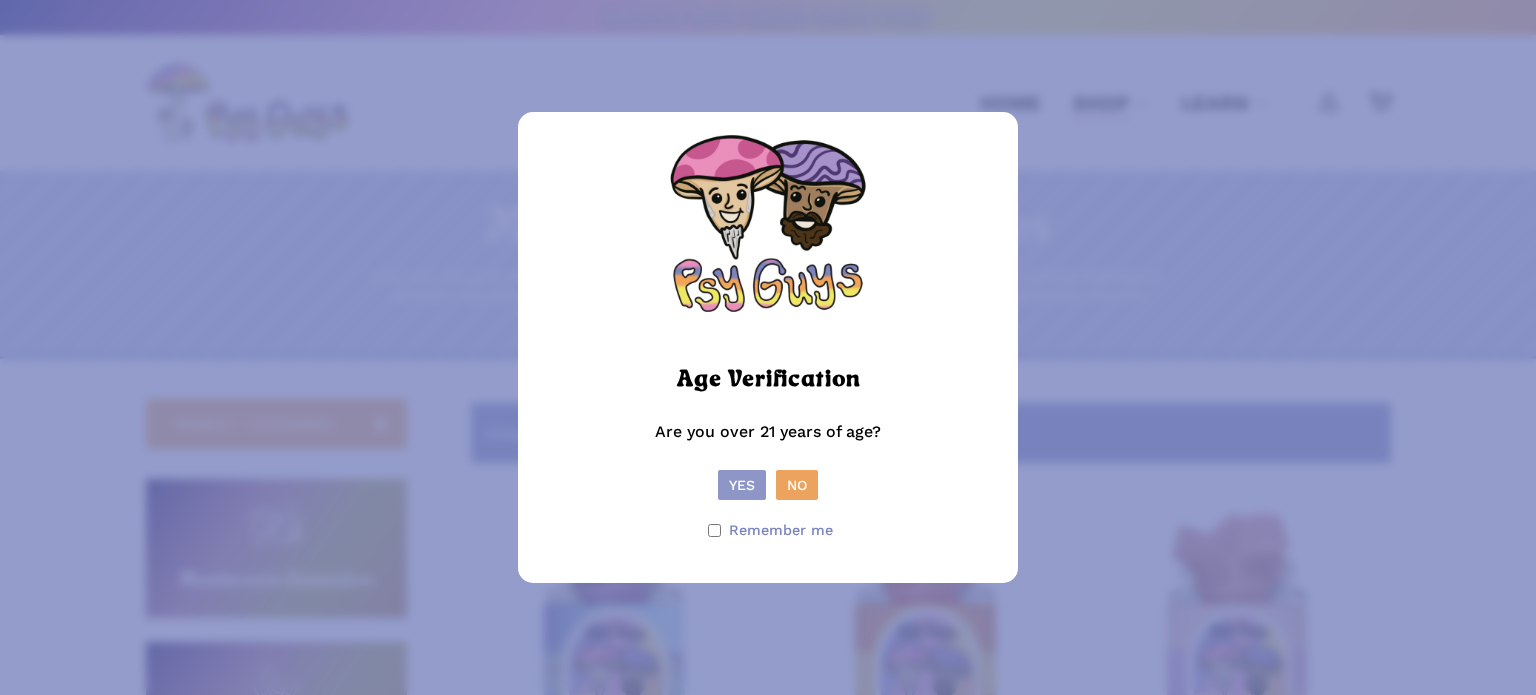 click on "Yes" at bounding box center (742, 485) 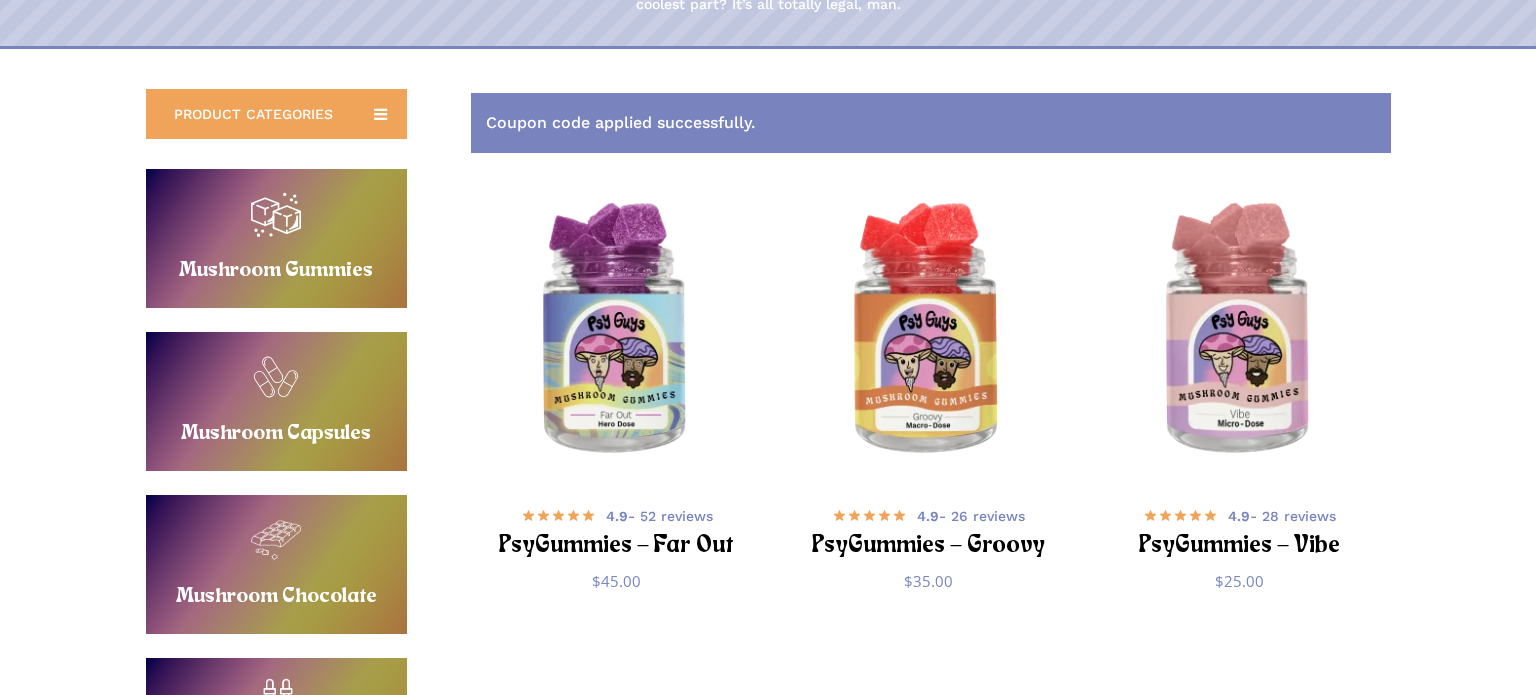 scroll, scrollTop: 378, scrollLeft: 0, axis: vertical 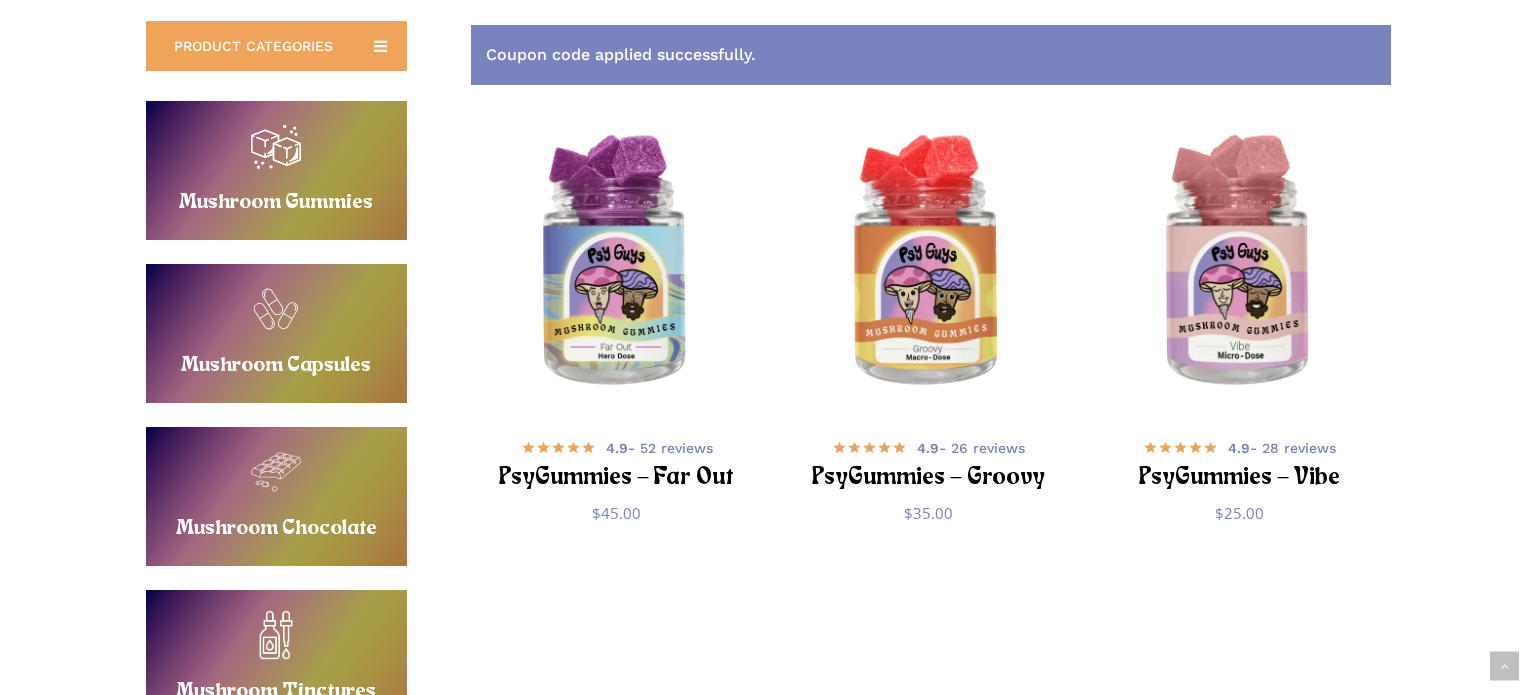 click on "Buy Mushroom Gummies" at bounding box center [276, 170] 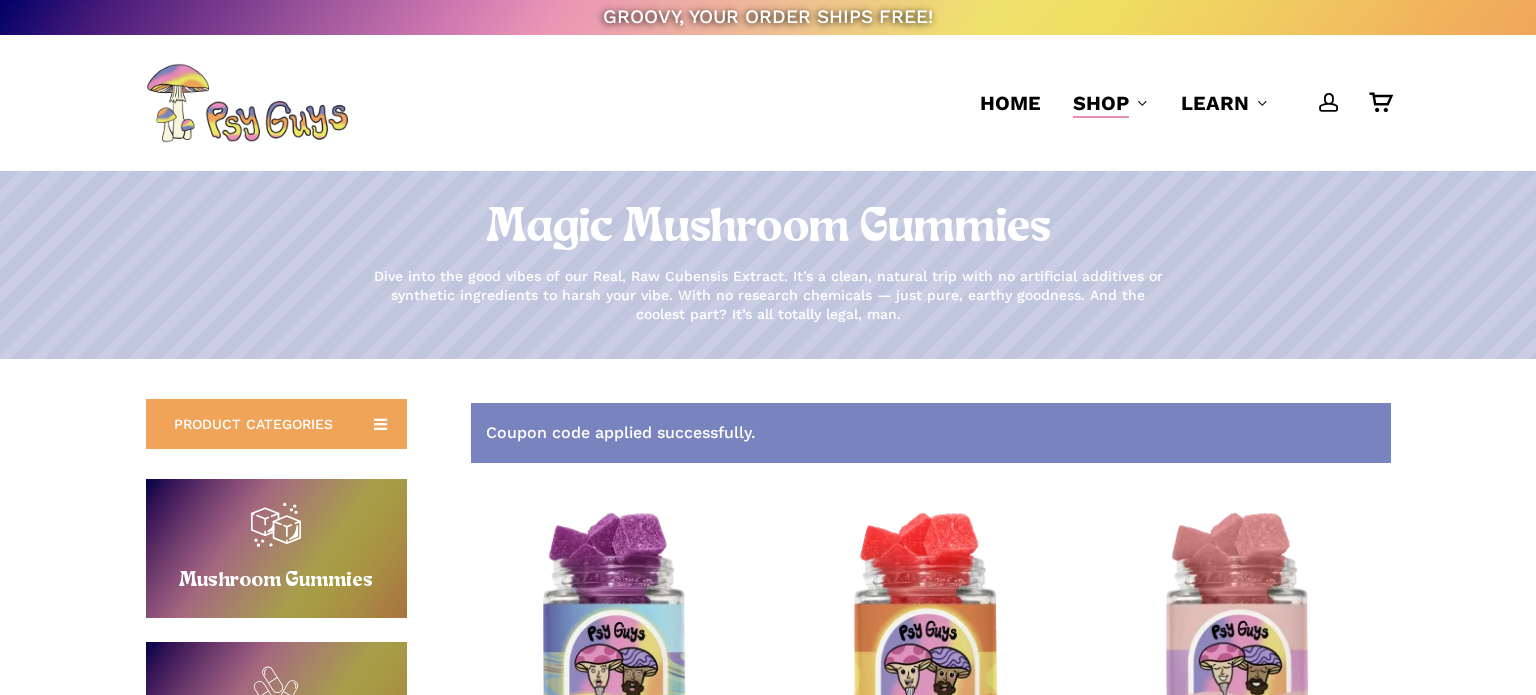scroll, scrollTop: 0, scrollLeft: 0, axis: both 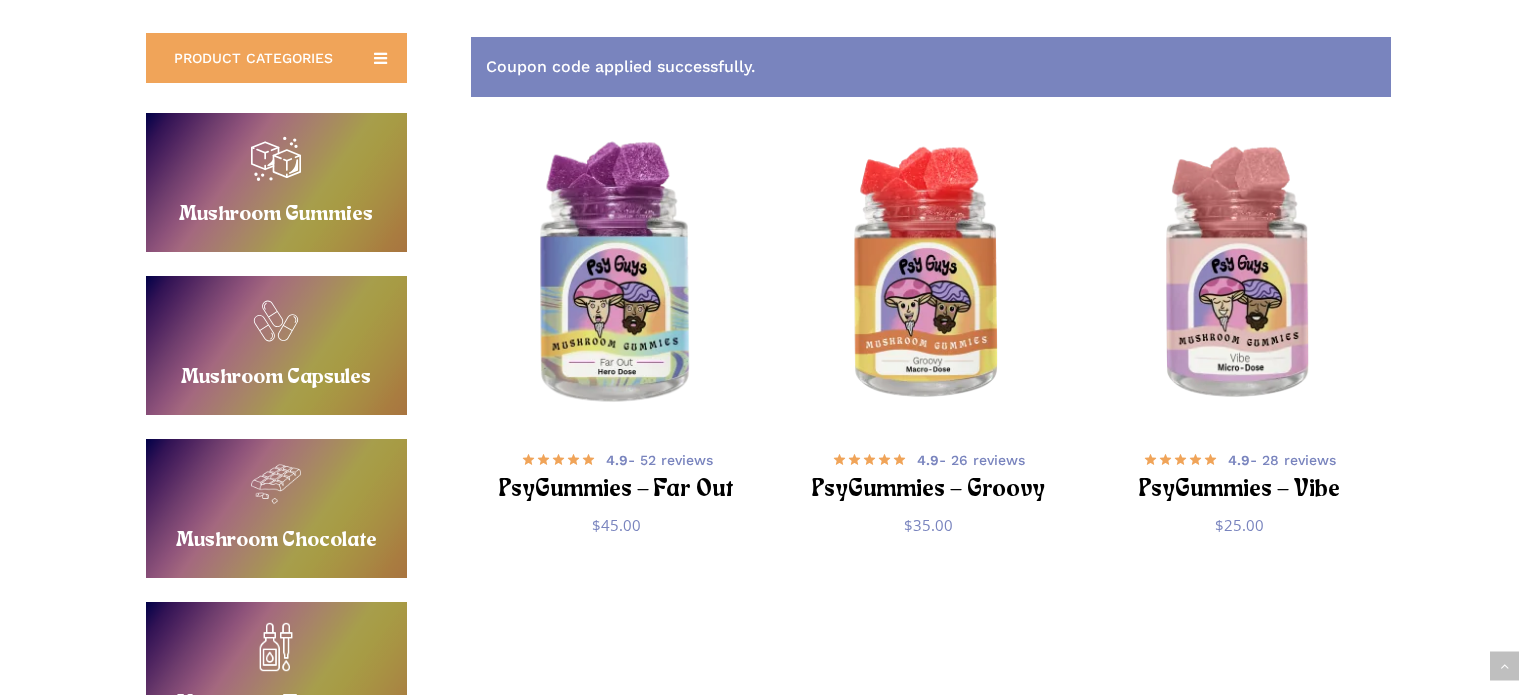 click at bounding box center [617, 276] 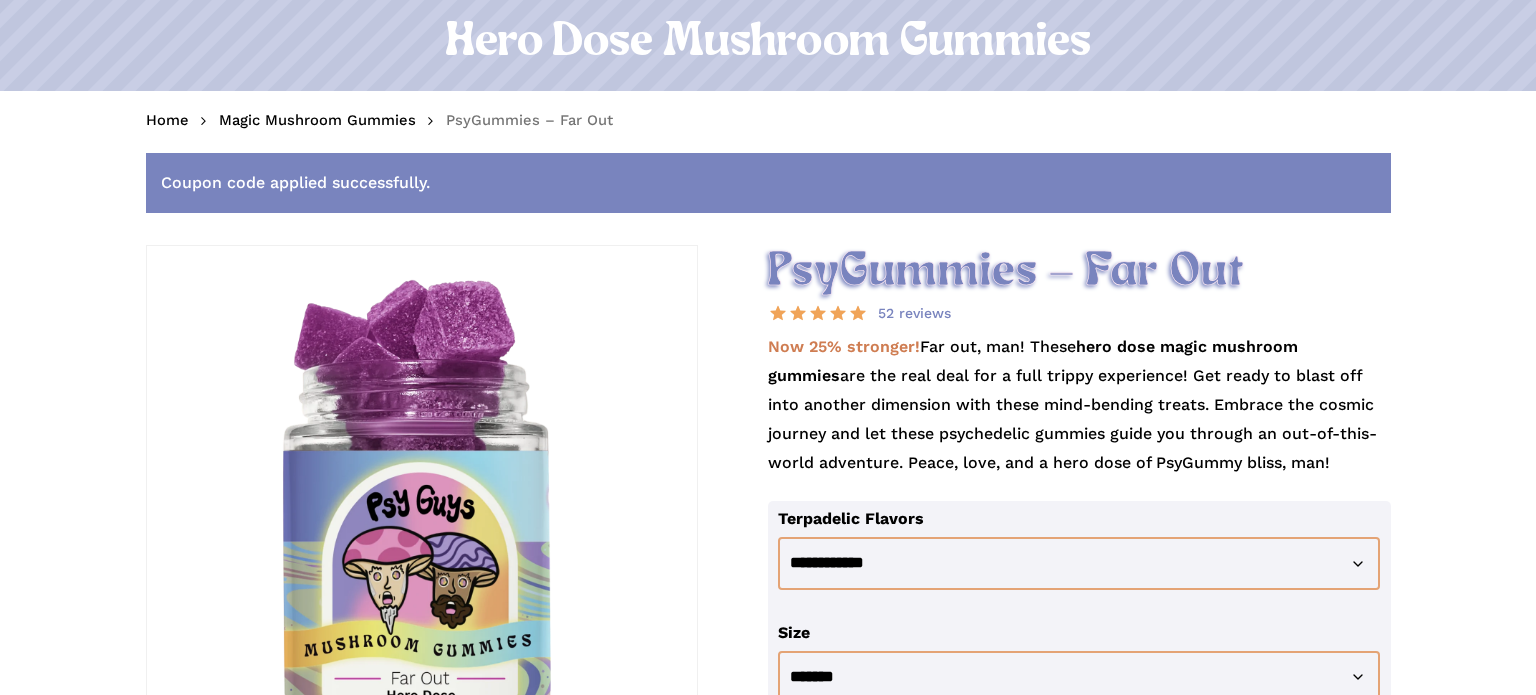 scroll, scrollTop: 0, scrollLeft: 0, axis: both 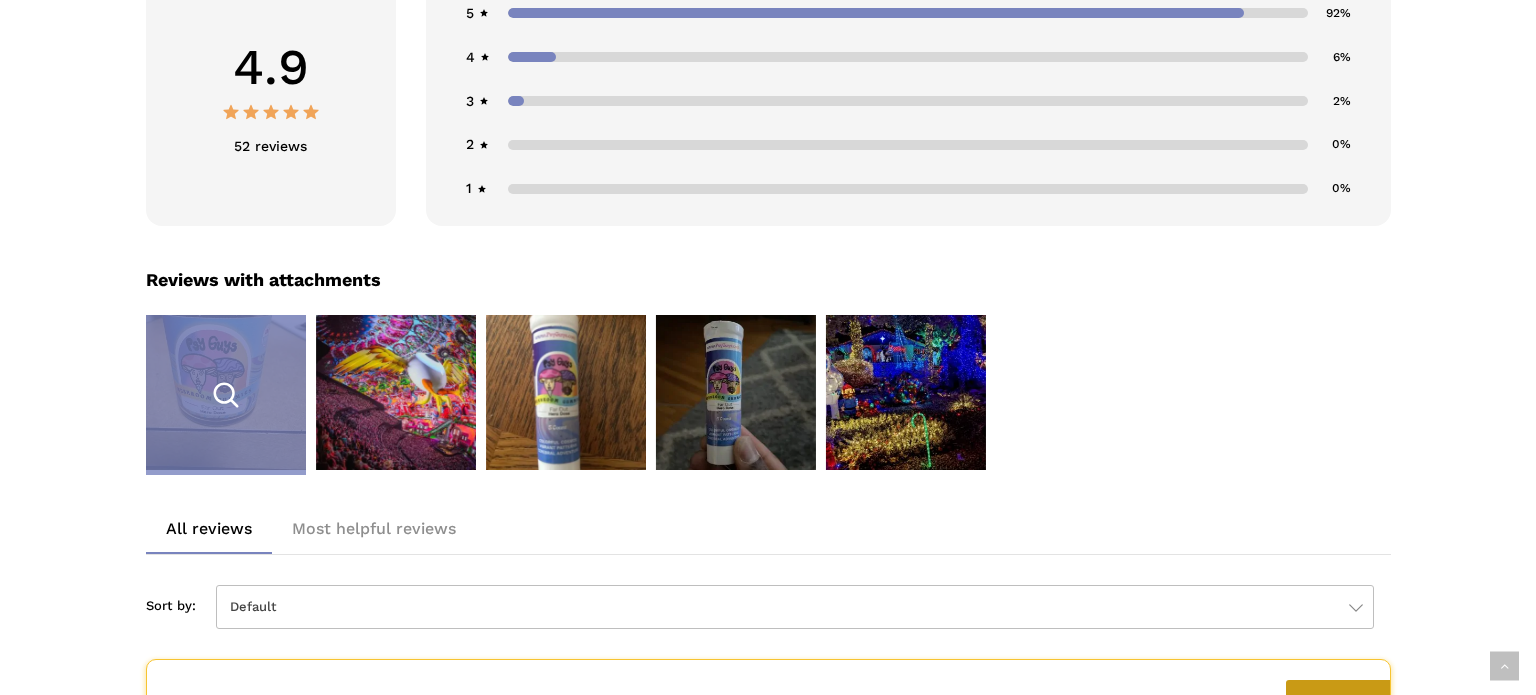 click at bounding box center (226, 395) 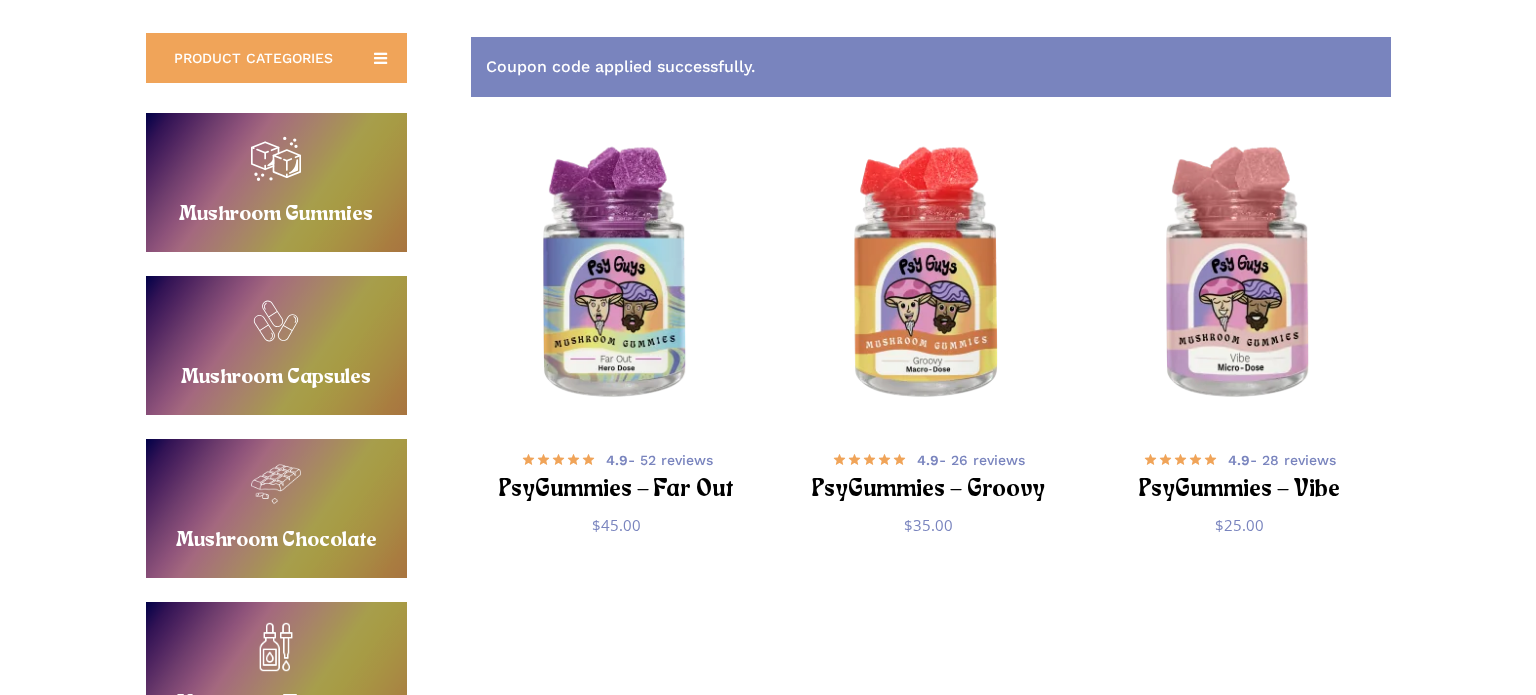 scroll, scrollTop: 366, scrollLeft: 0, axis: vertical 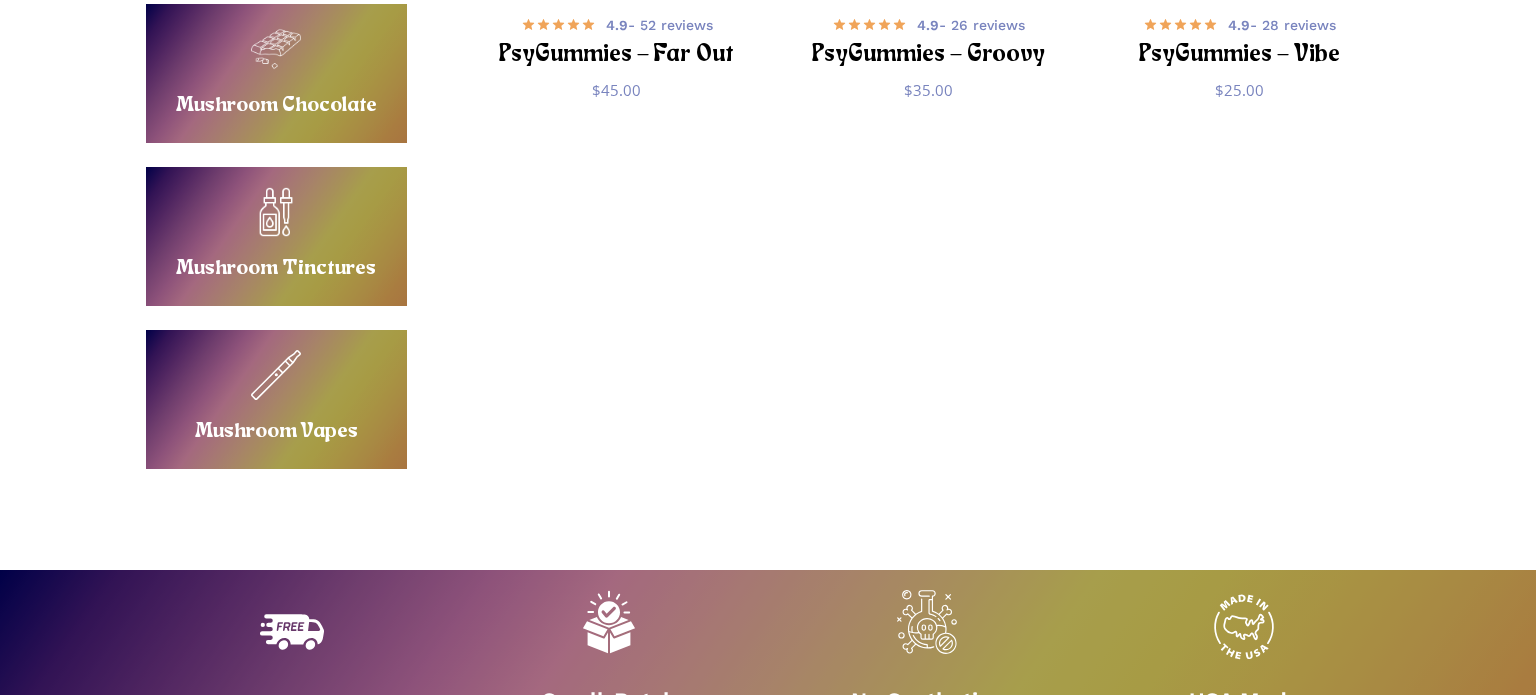 click on "Buy Mushroom Vapes" at bounding box center (276, 399) 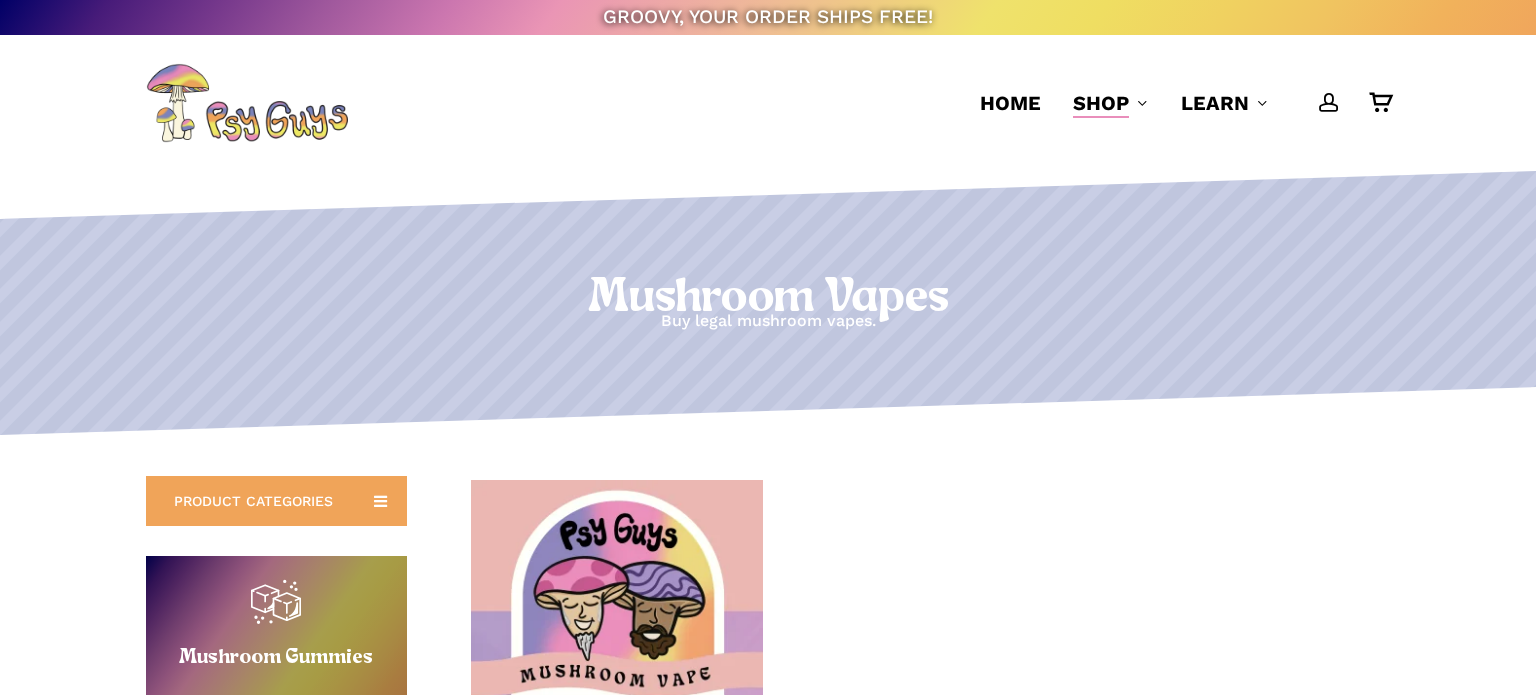 scroll, scrollTop: 271, scrollLeft: 0, axis: vertical 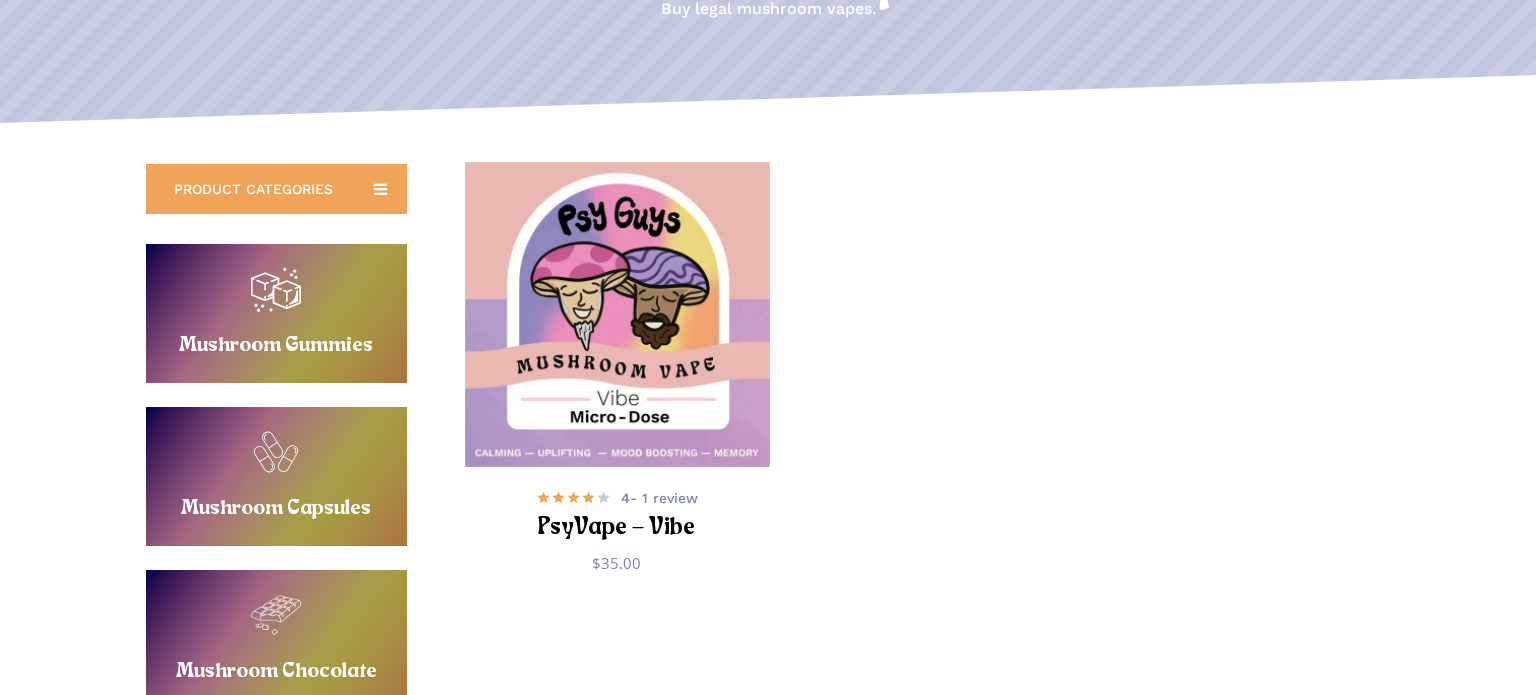 click at bounding box center [617, 314] 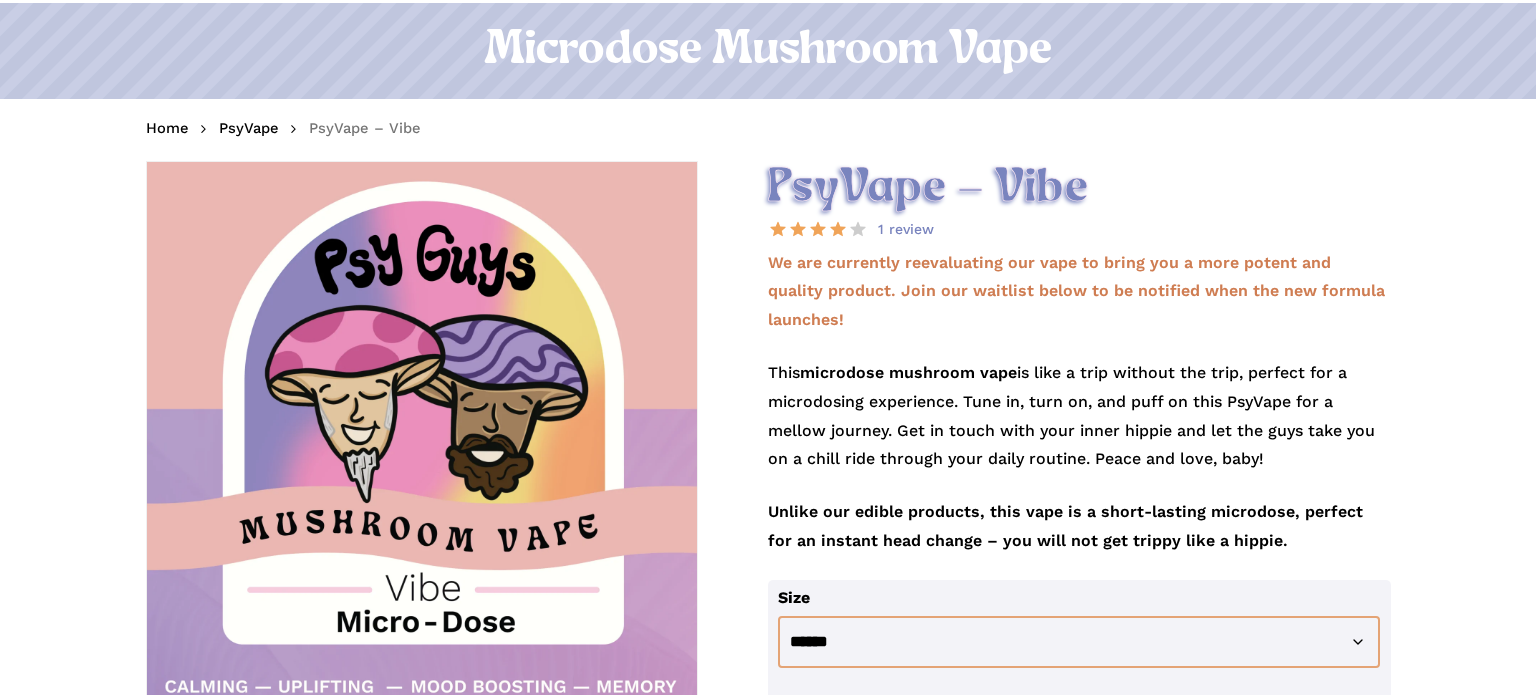 scroll, scrollTop: 218, scrollLeft: 0, axis: vertical 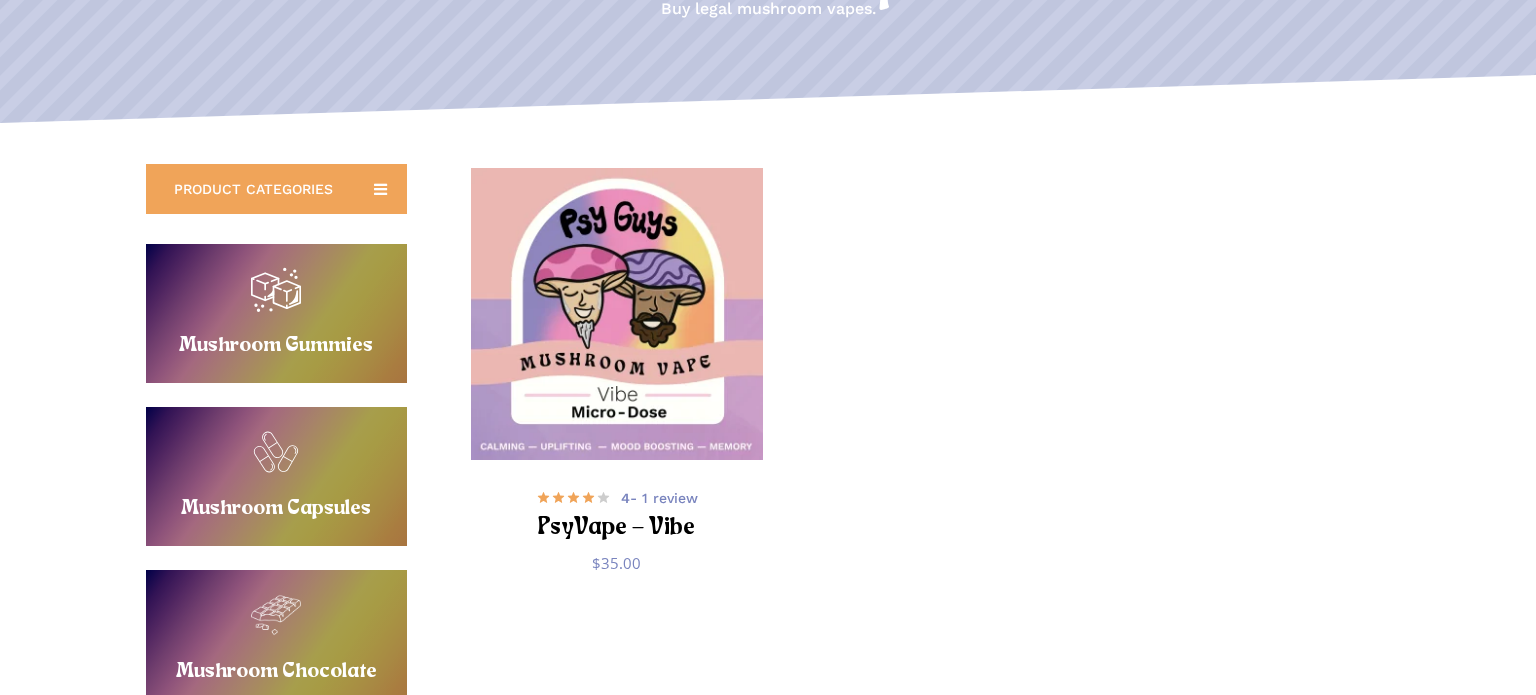 click on "Buy Mushroom Gummies" at bounding box center (276, 313) 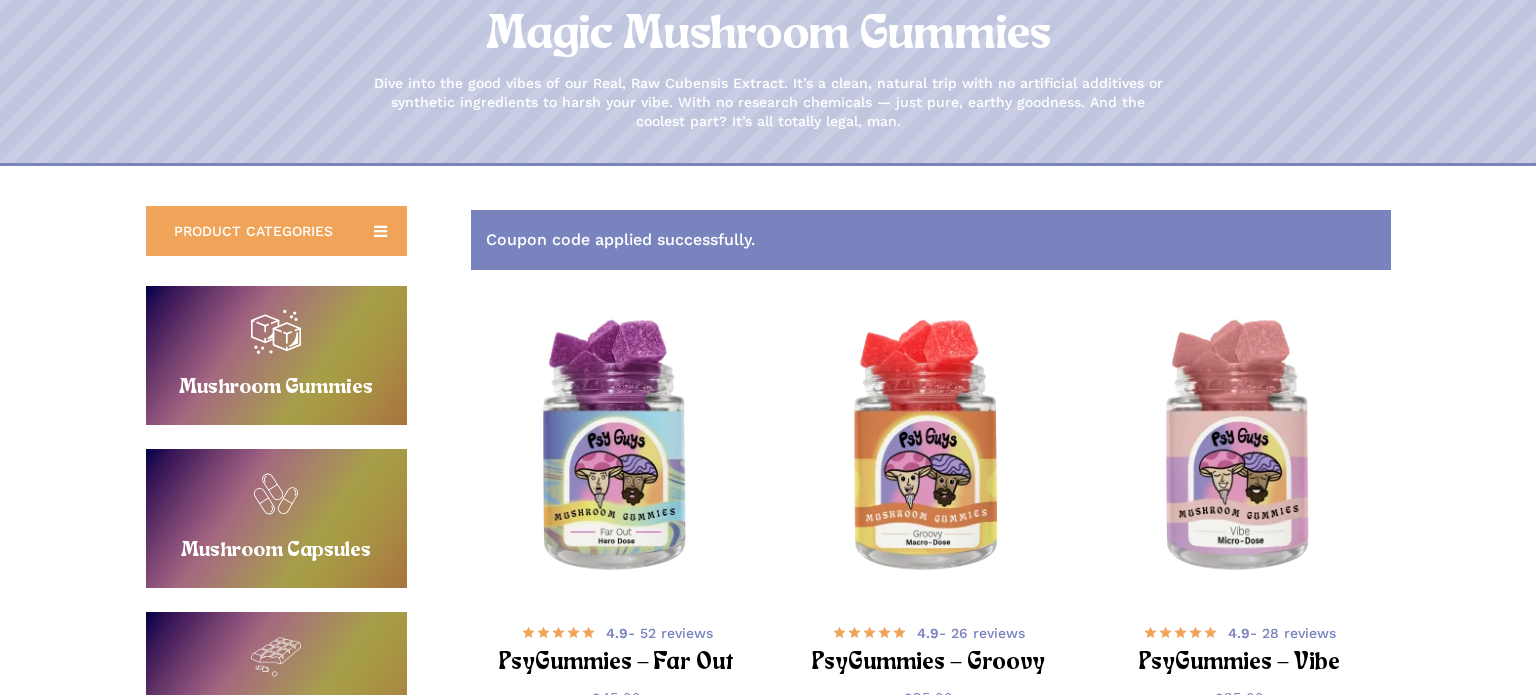 scroll, scrollTop: 220, scrollLeft: 0, axis: vertical 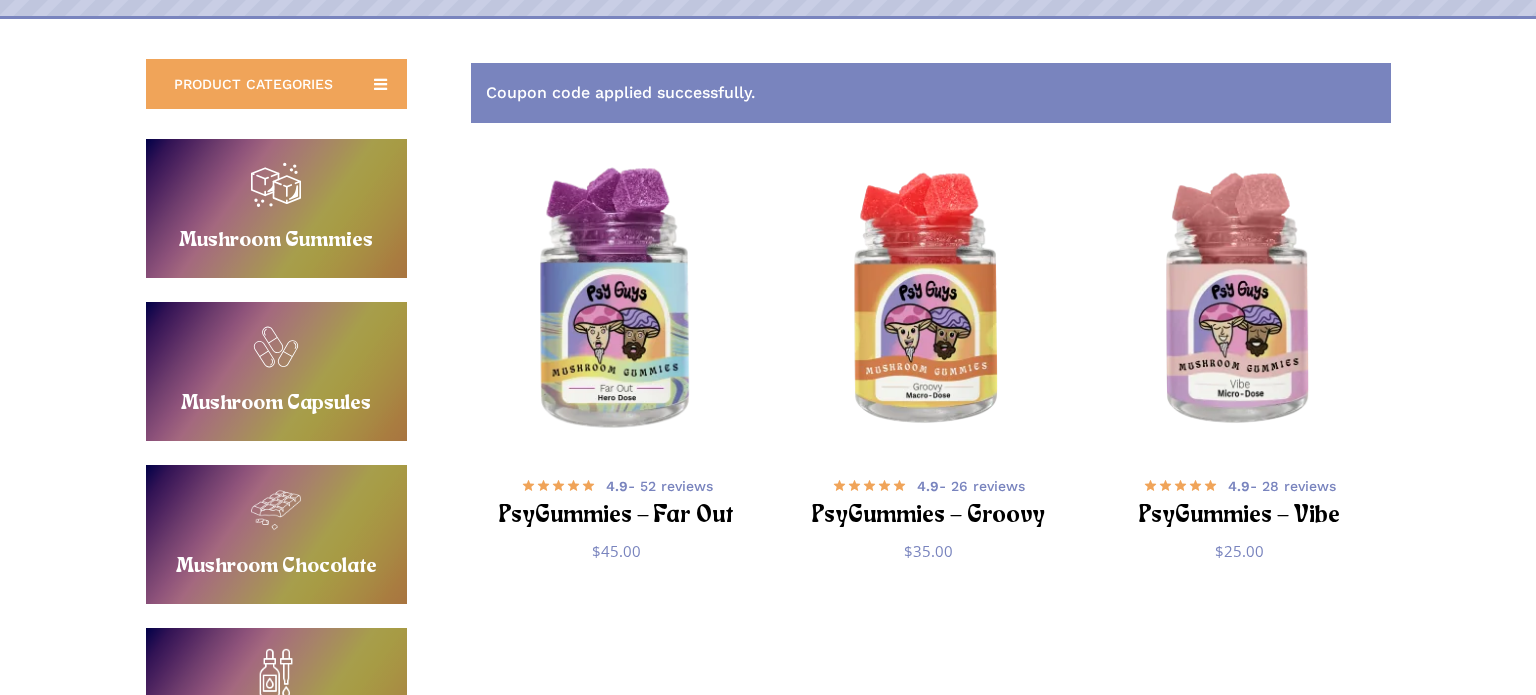click at bounding box center (617, 302) 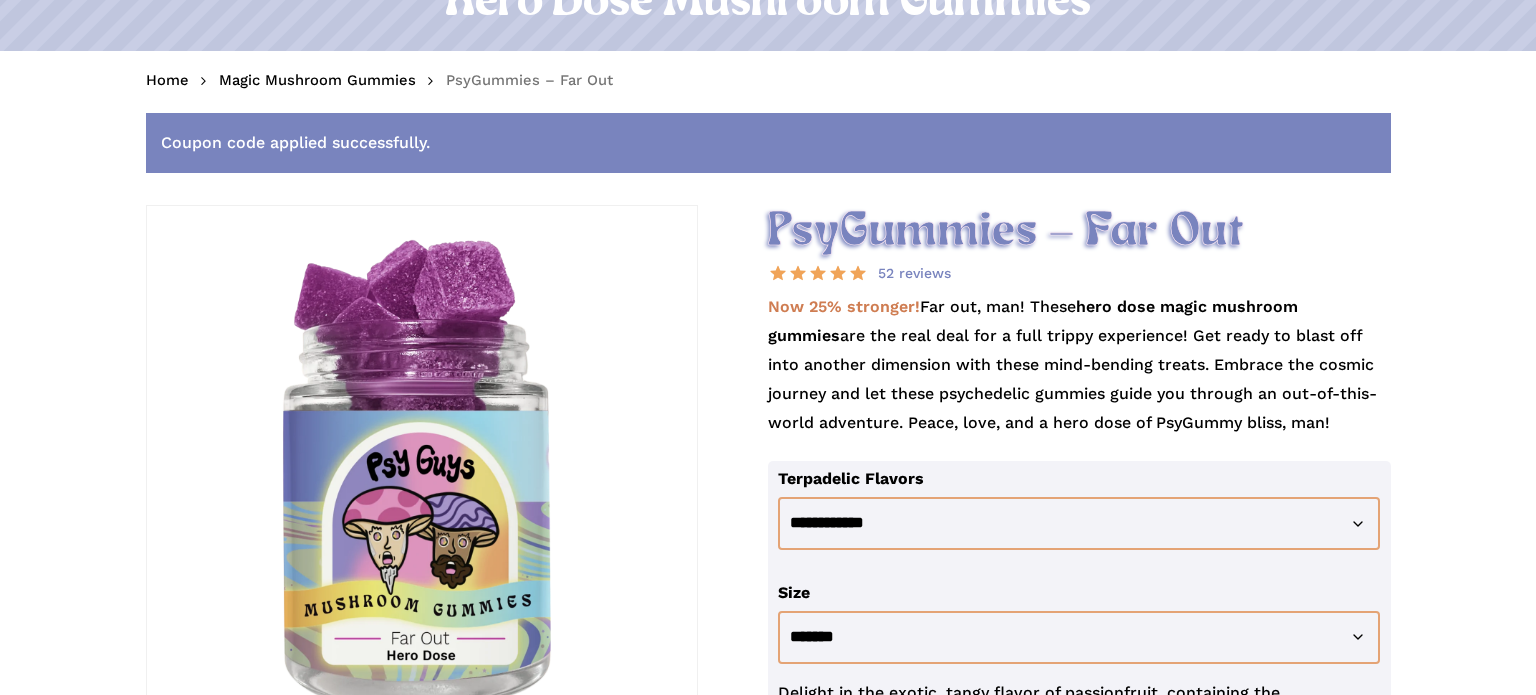 scroll, scrollTop: 256, scrollLeft: 0, axis: vertical 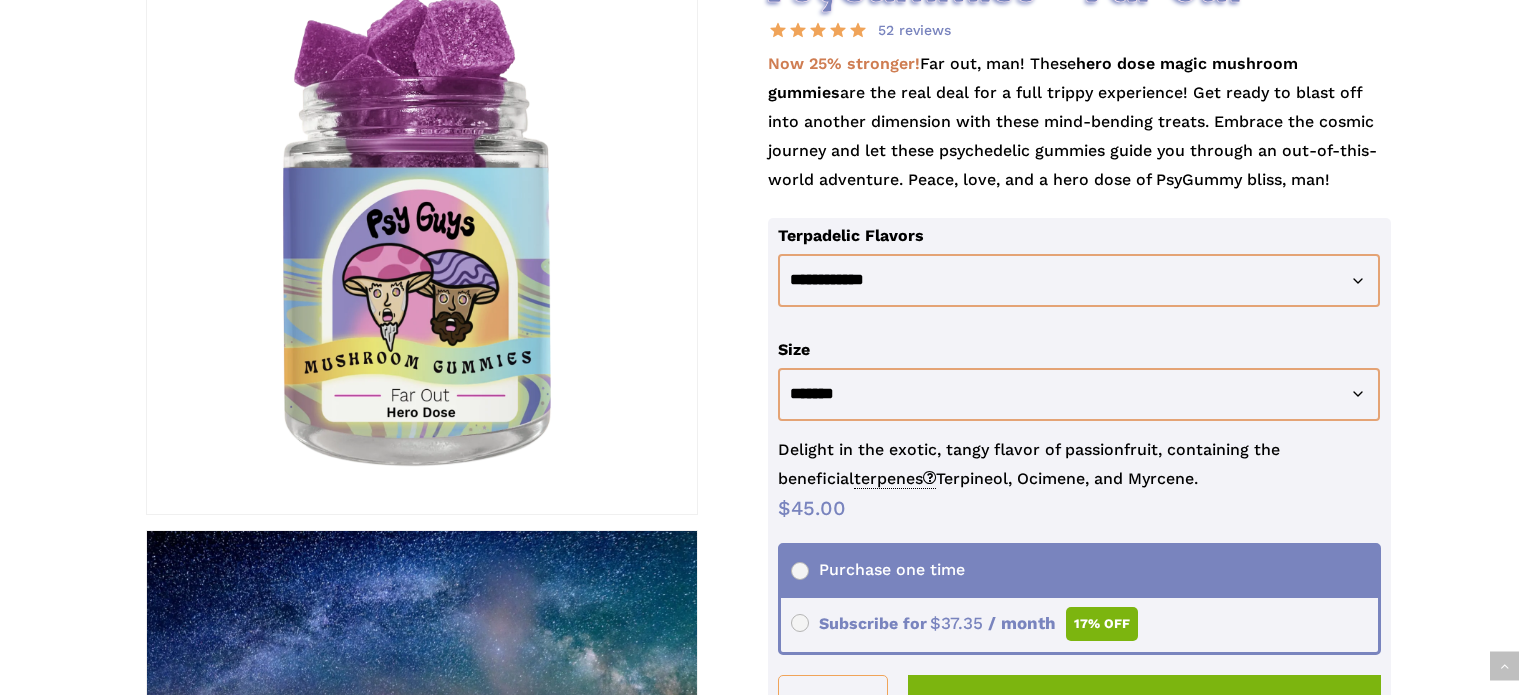 click at bounding box center [422, 238] 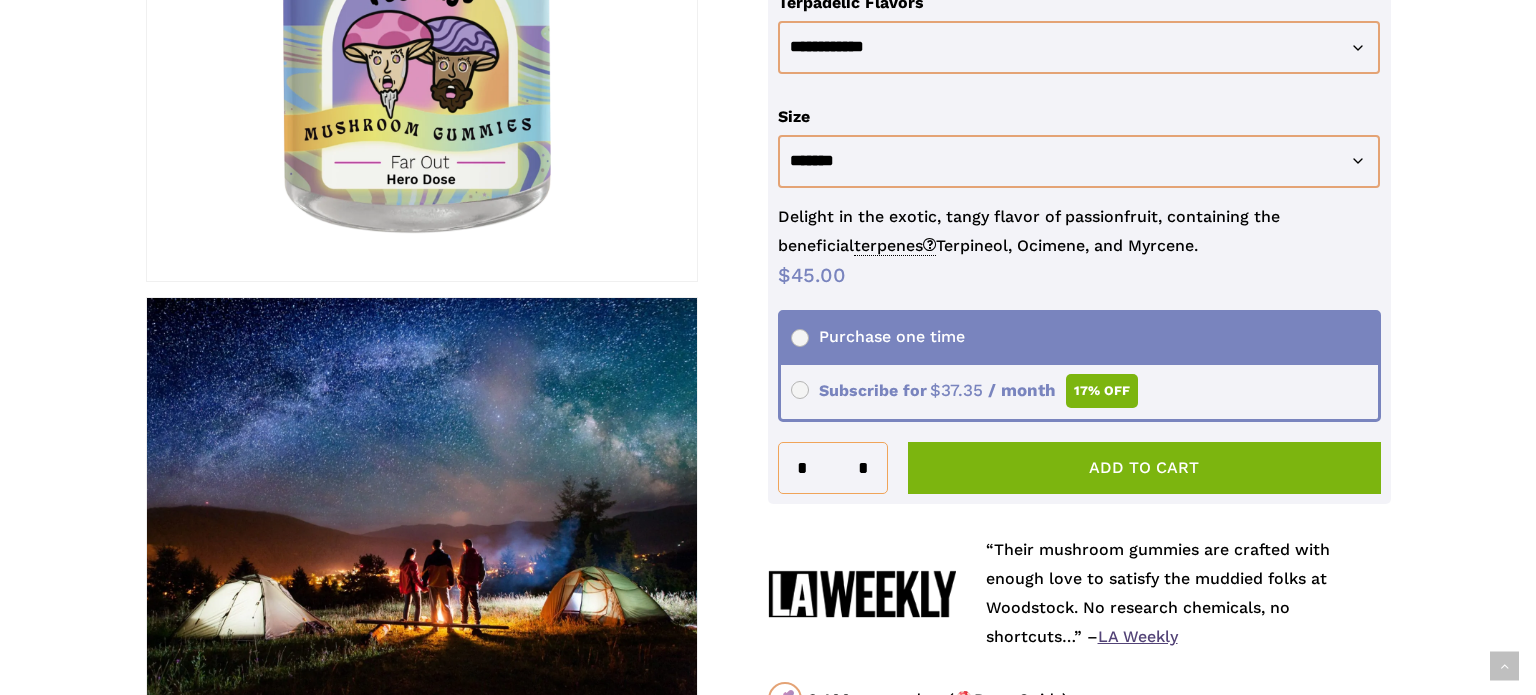 scroll, scrollTop: 692, scrollLeft: 0, axis: vertical 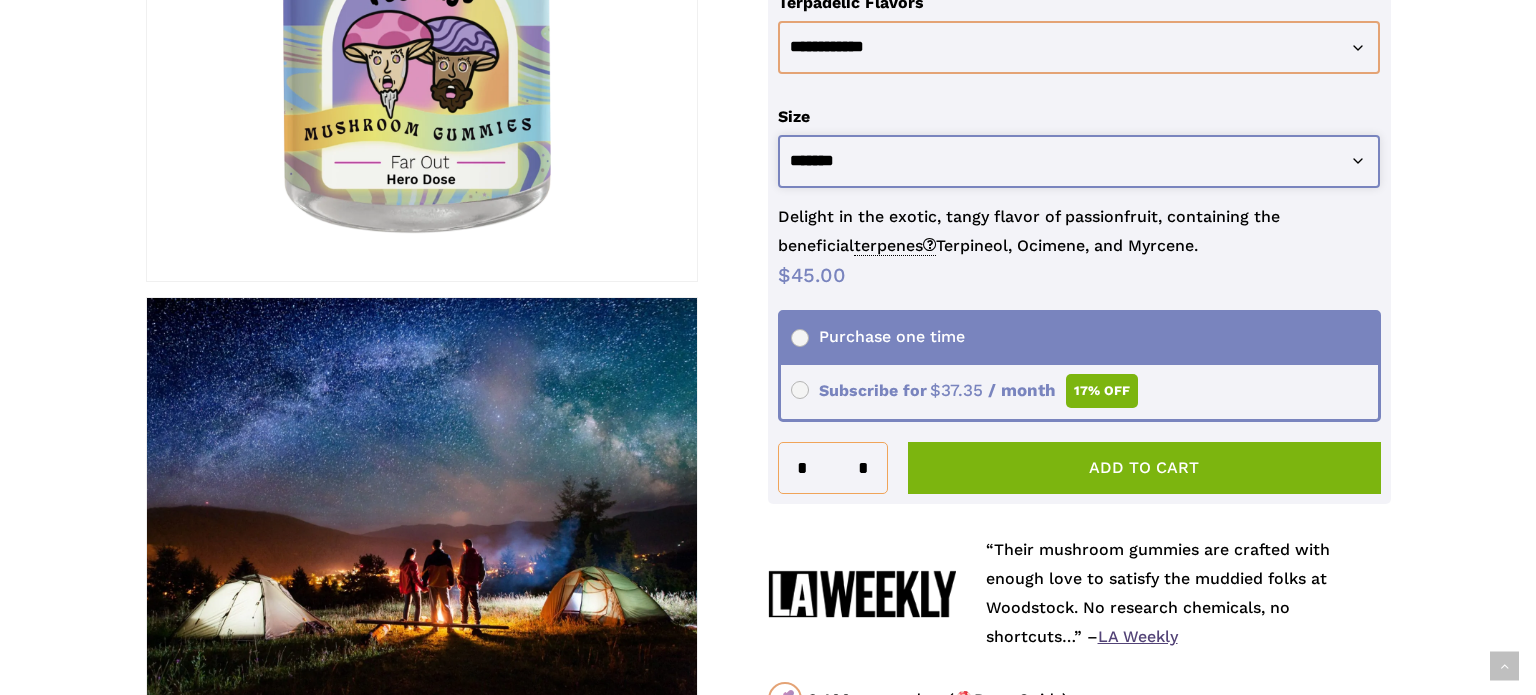 click on "**********" 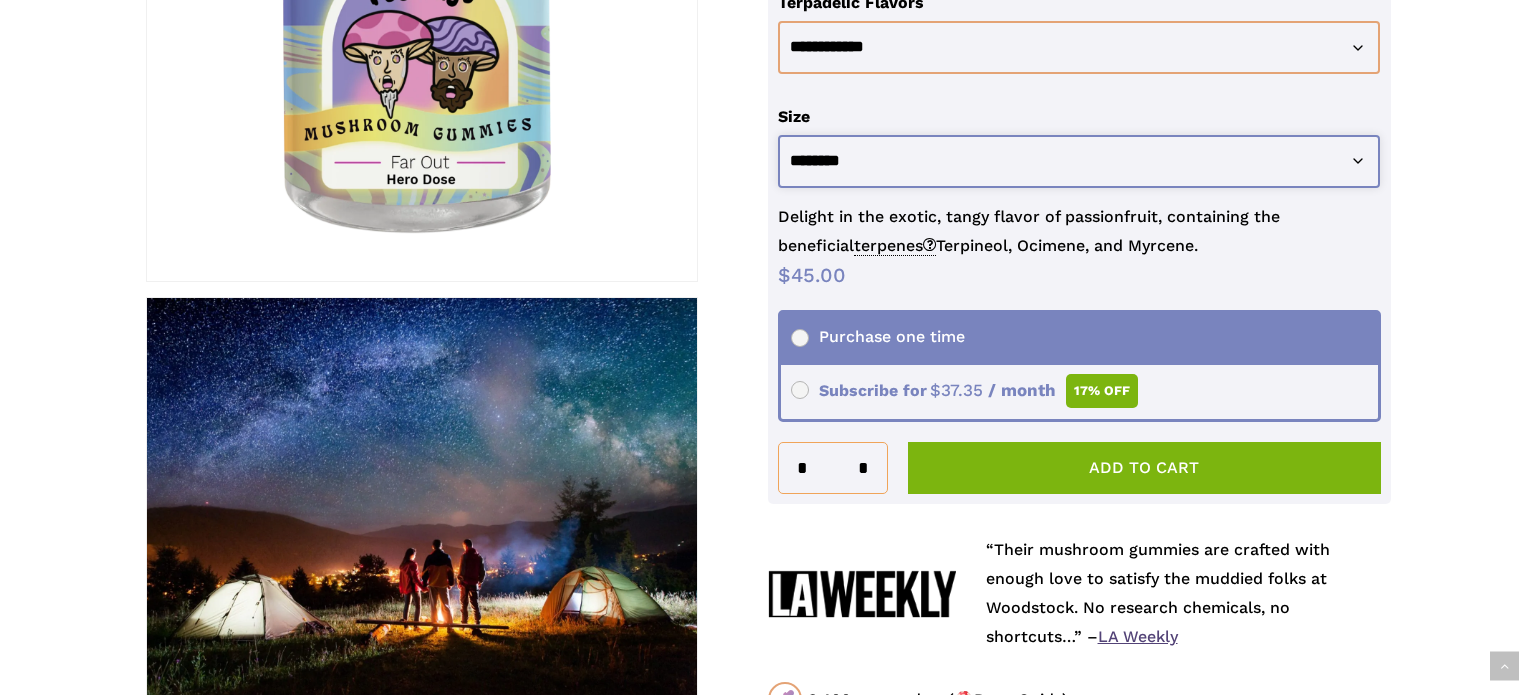 click on "**********" 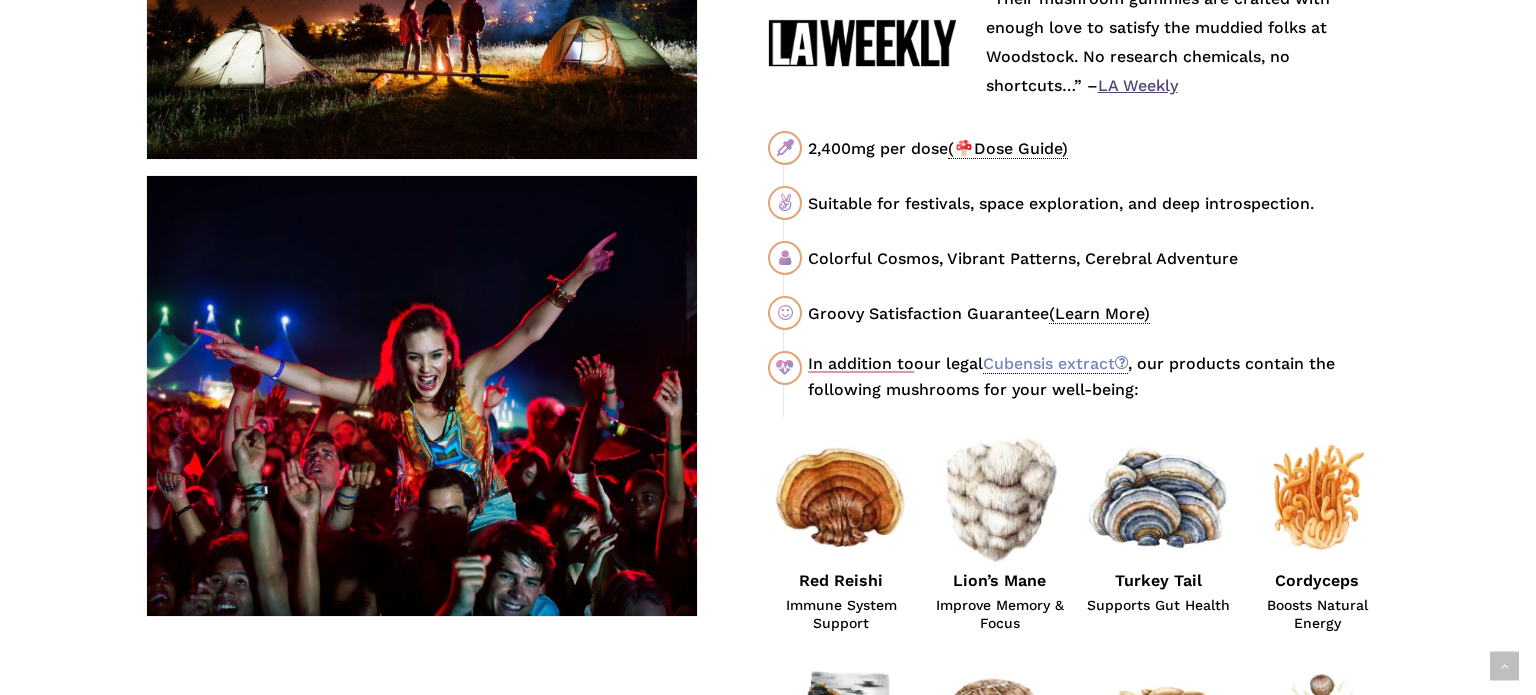 scroll, scrollTop: 1244, scrollLeft: 0, axis: vertical 